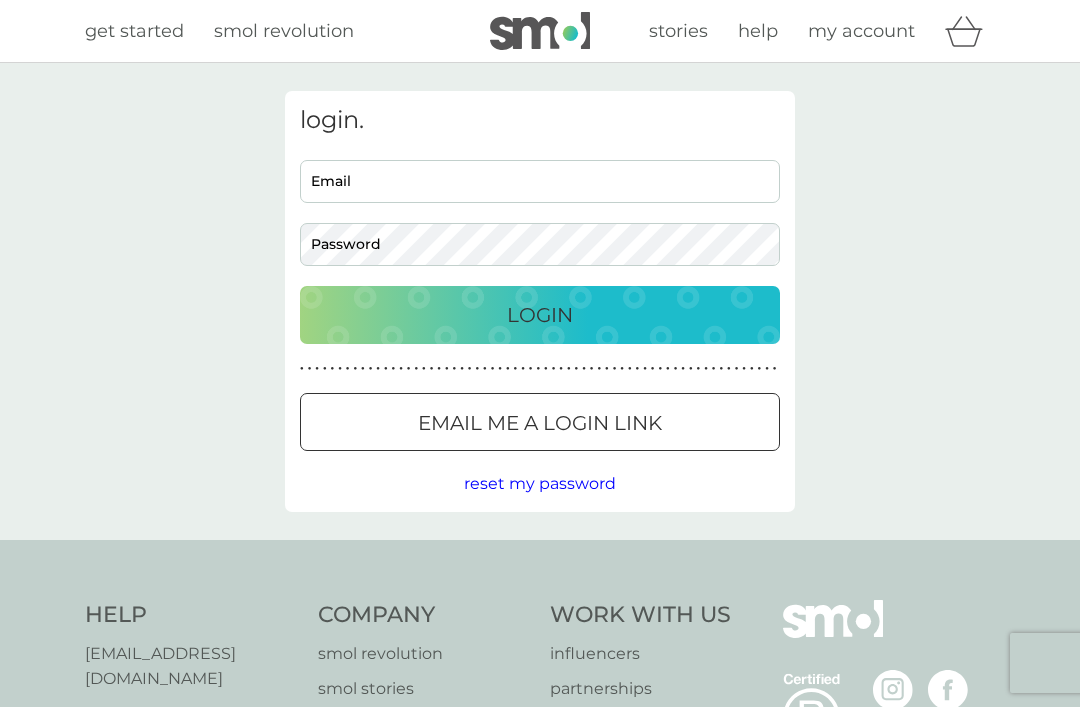 scroll, scrollTop: 0, scrollLeft: 0, axis: both 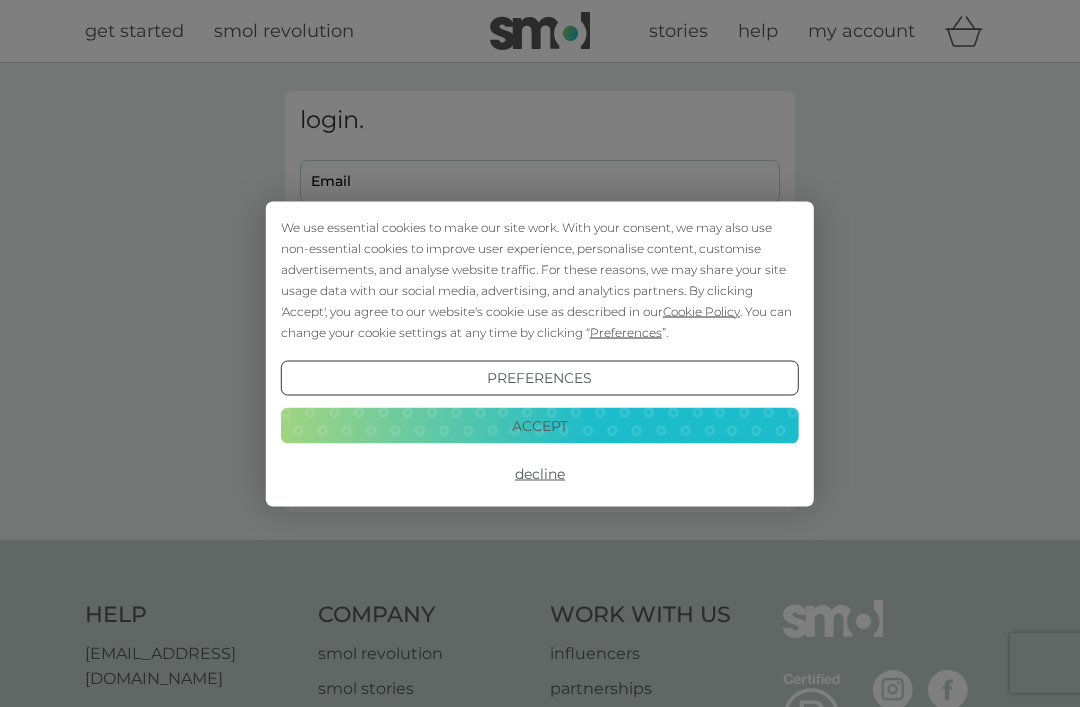 click on "Decline" at bounding box center (540, 474) 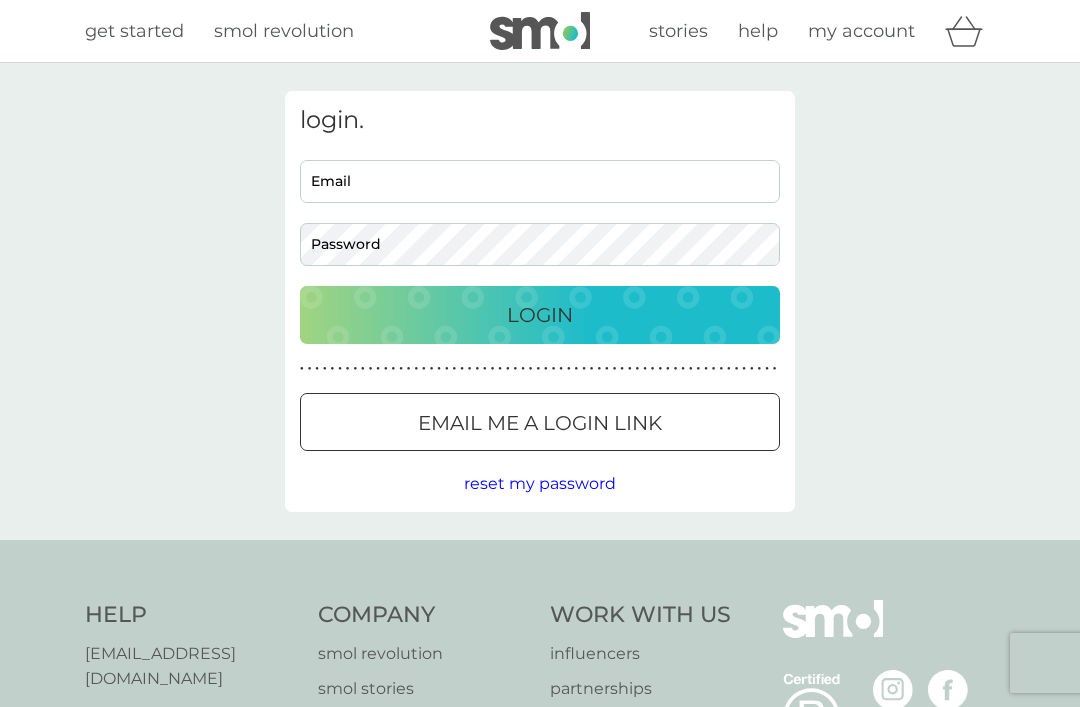 click on "Email" at bounding box center [540, 181] 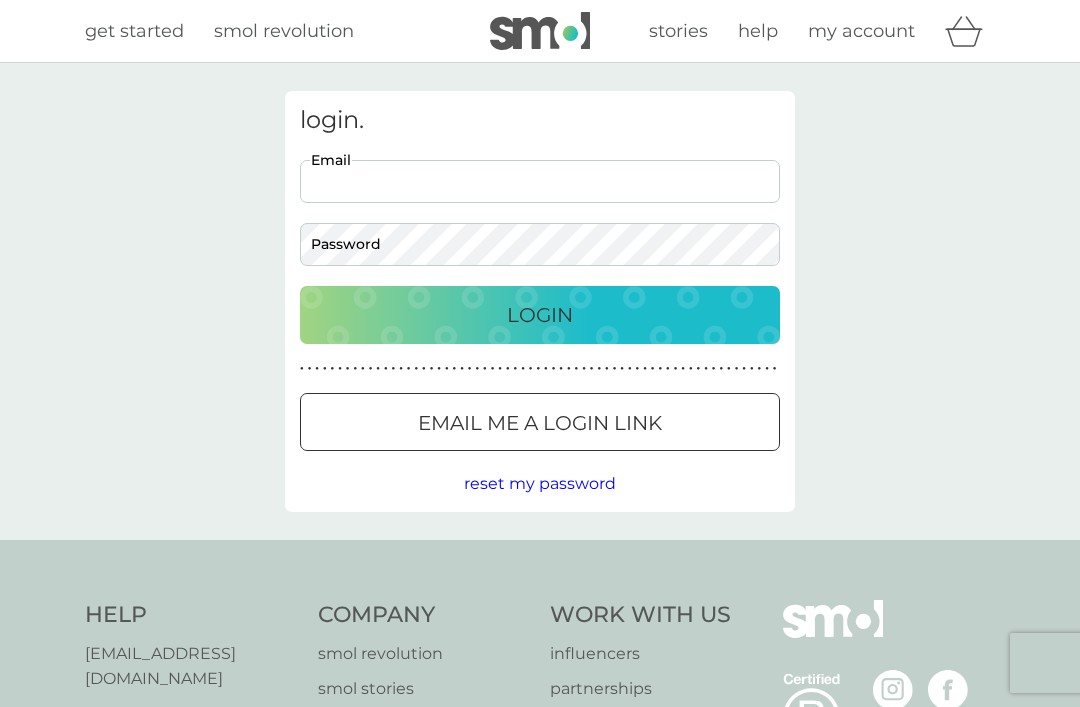 scroll, scrollTop: 0, scrollLeft: 0, axis: both 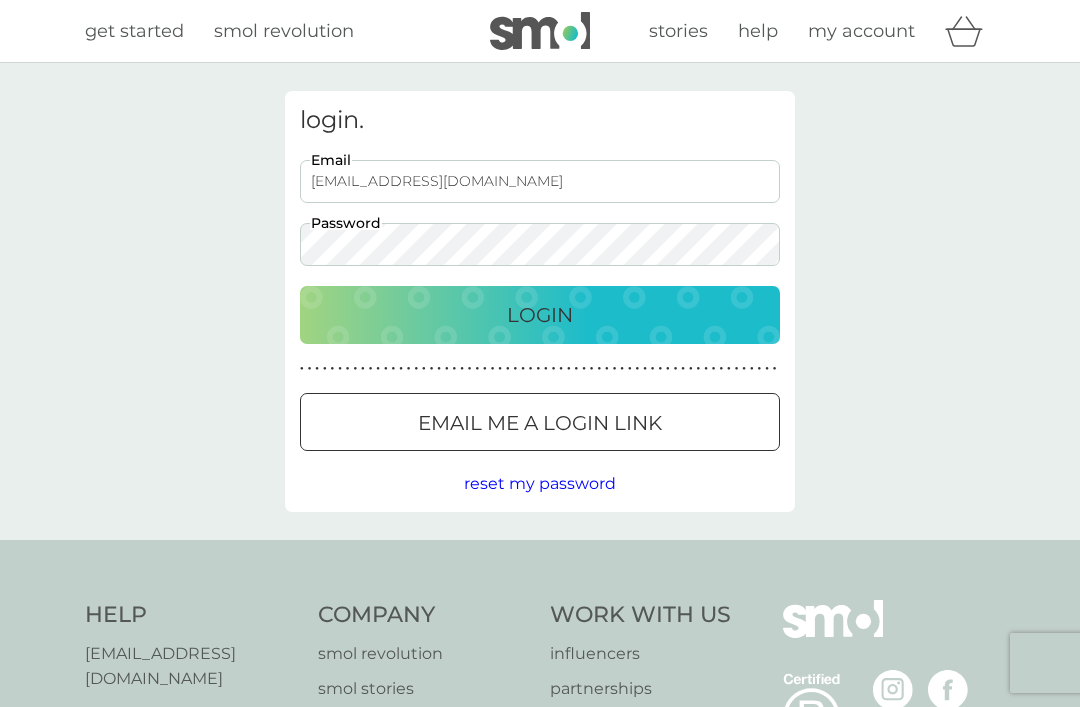 click on "Login" at bounding box center [540, 315] 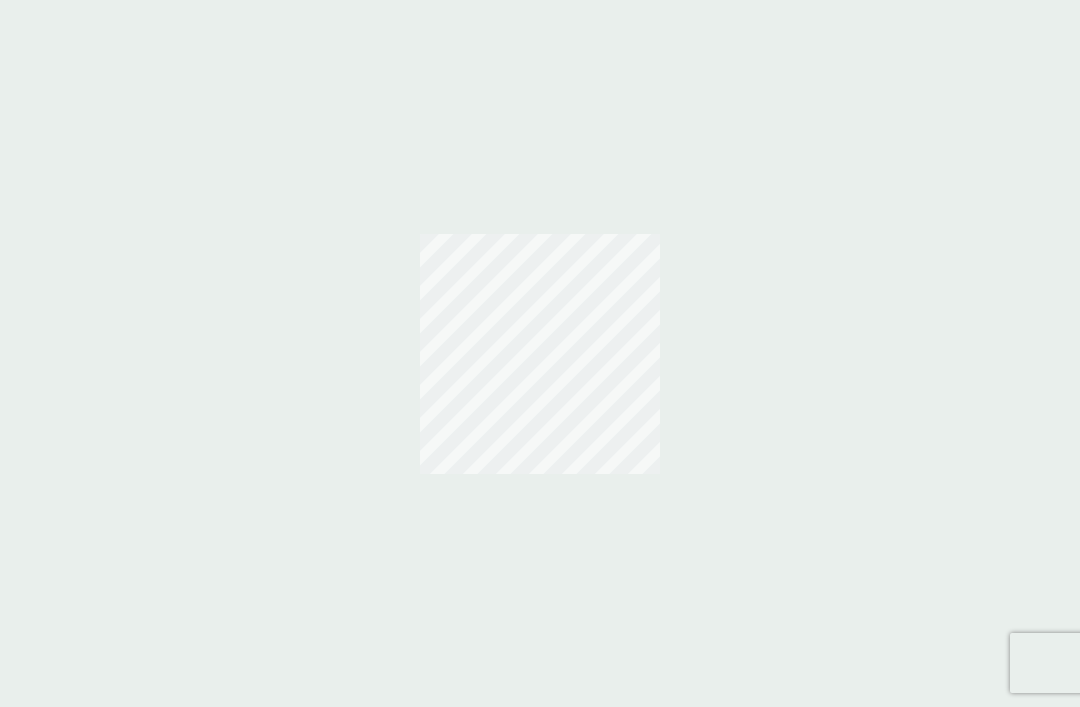 scroll, scrollTop: 0, scrollLeft: 0, axis: both 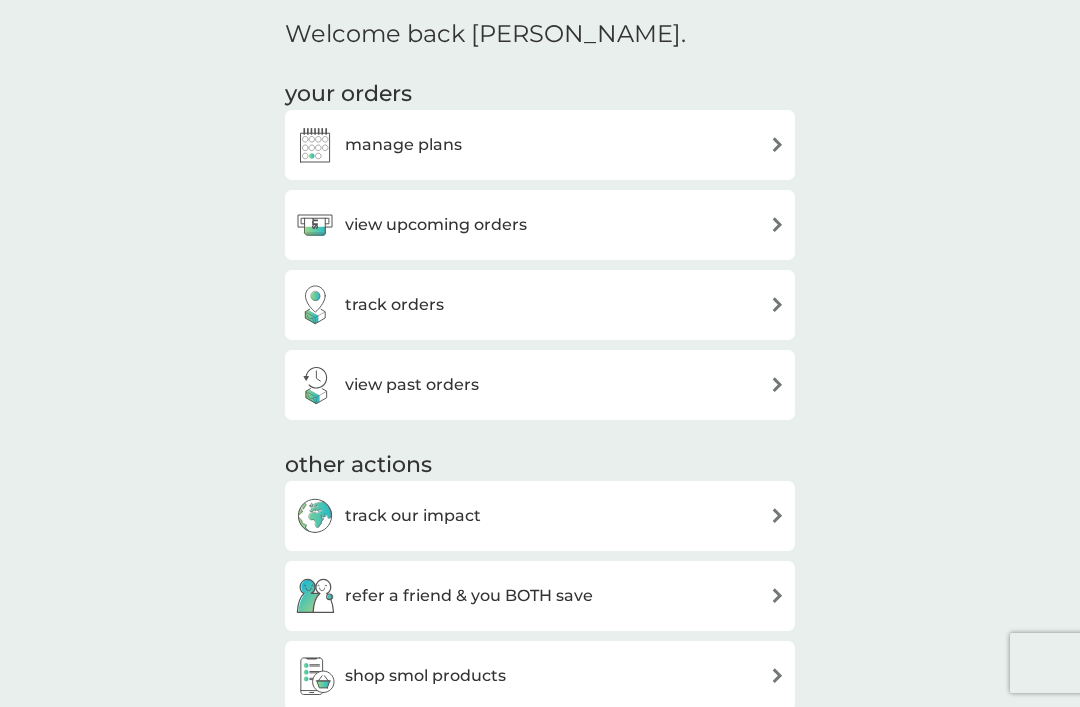 click on "view upcoming orders" at bounding box center [540, 225] 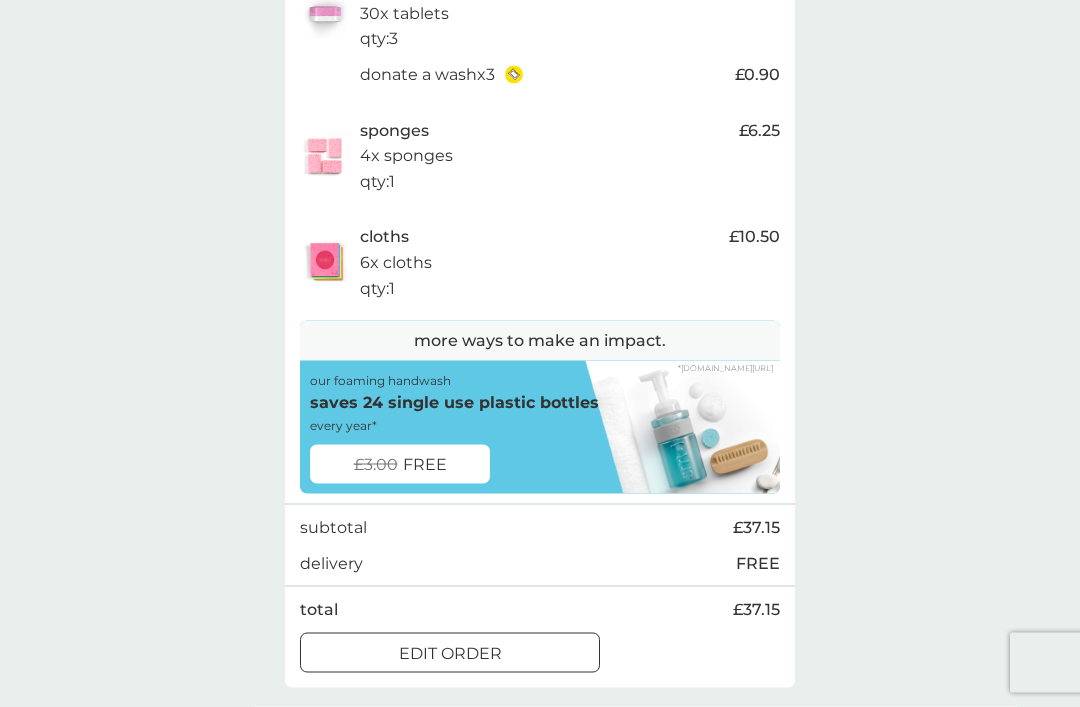 scroll, scrollTop: 484, scrollLeft: 0, axis: vertical 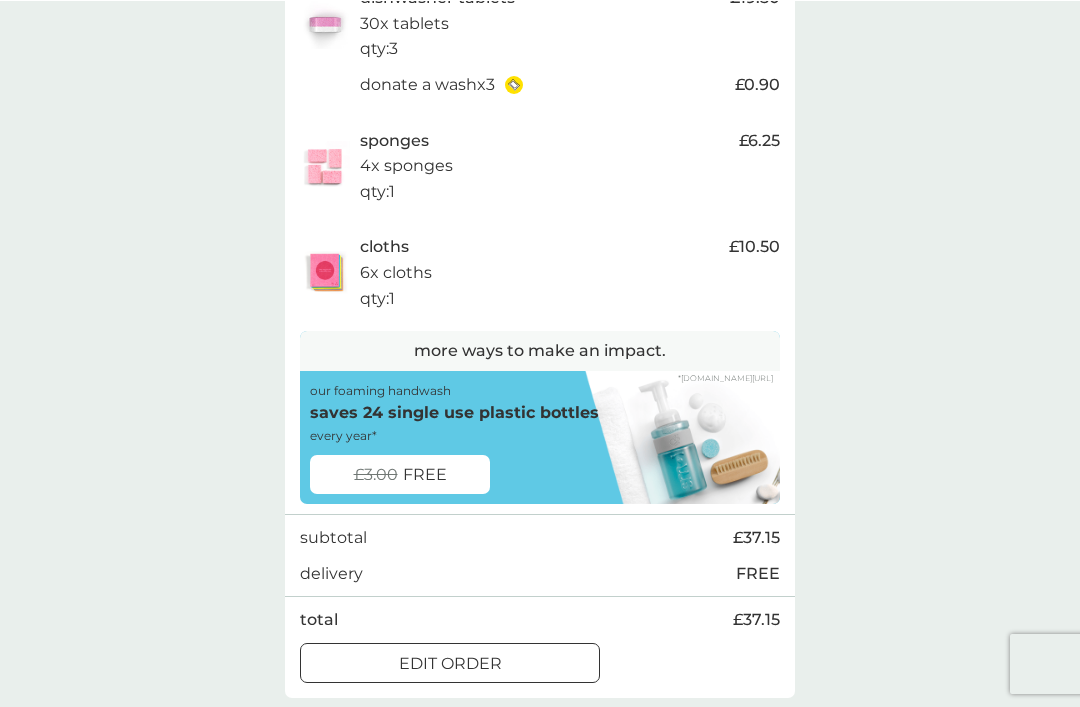 click on "edit order" at bounding box center [450, 663] 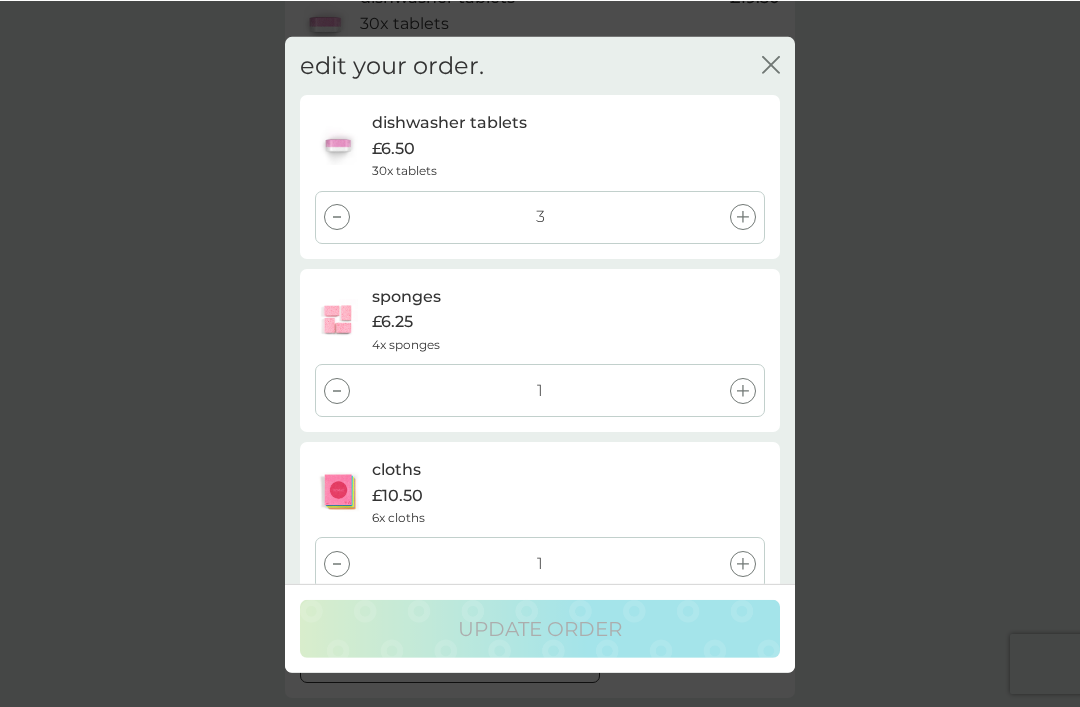 scroll, scrollTop: 482, scrollLeft: 0, axis: vertical 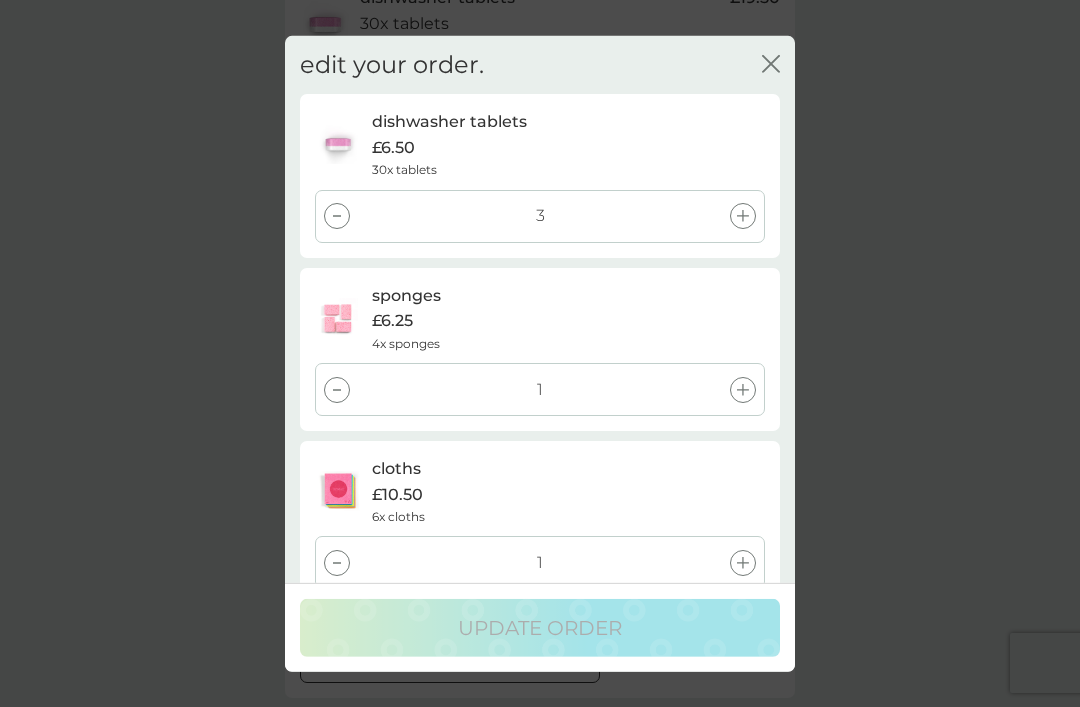 click at bounding box center (337, 563) 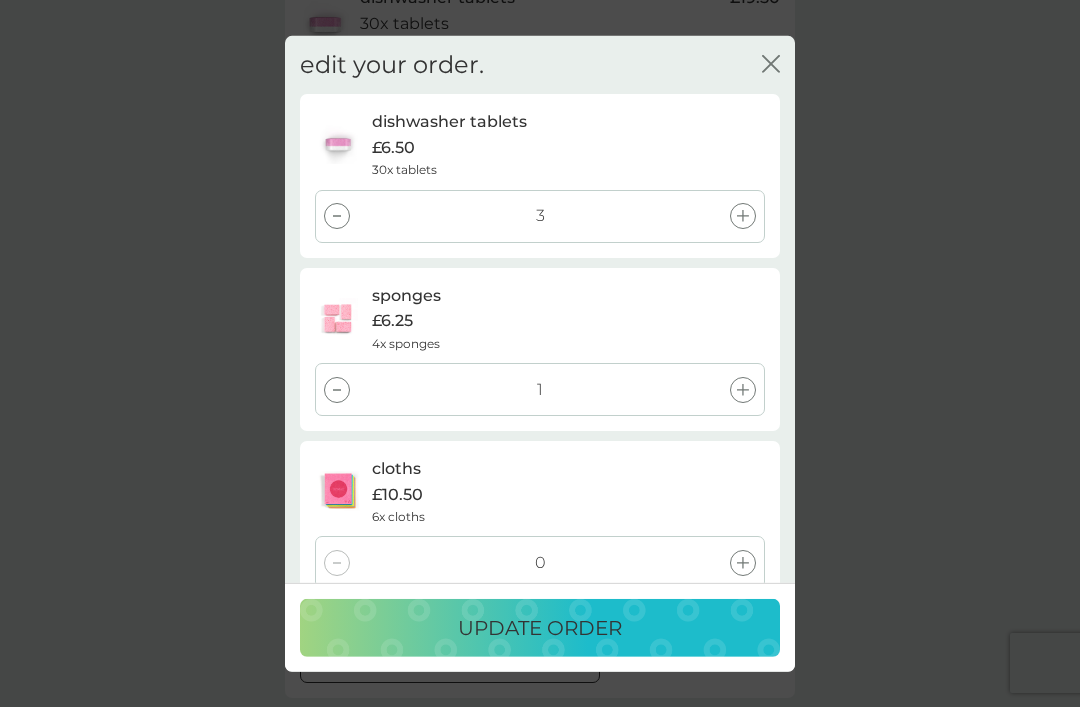 click on "update order" at bounding box center [540, 628] 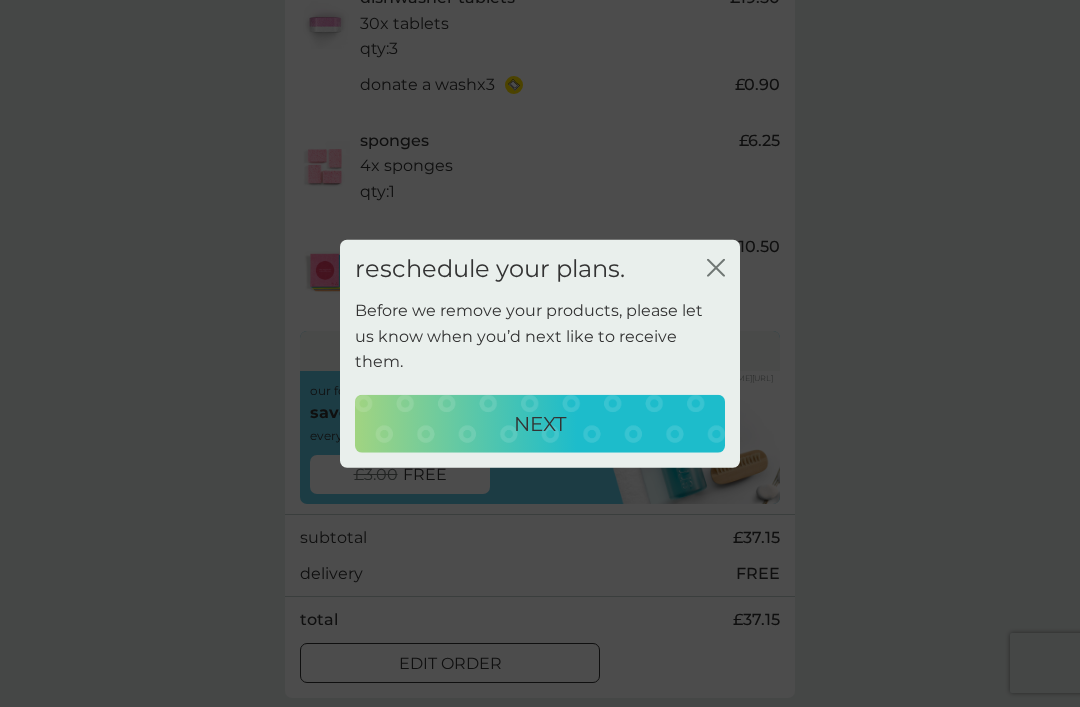 click on "NEXT" at bounding box center (540, 424) 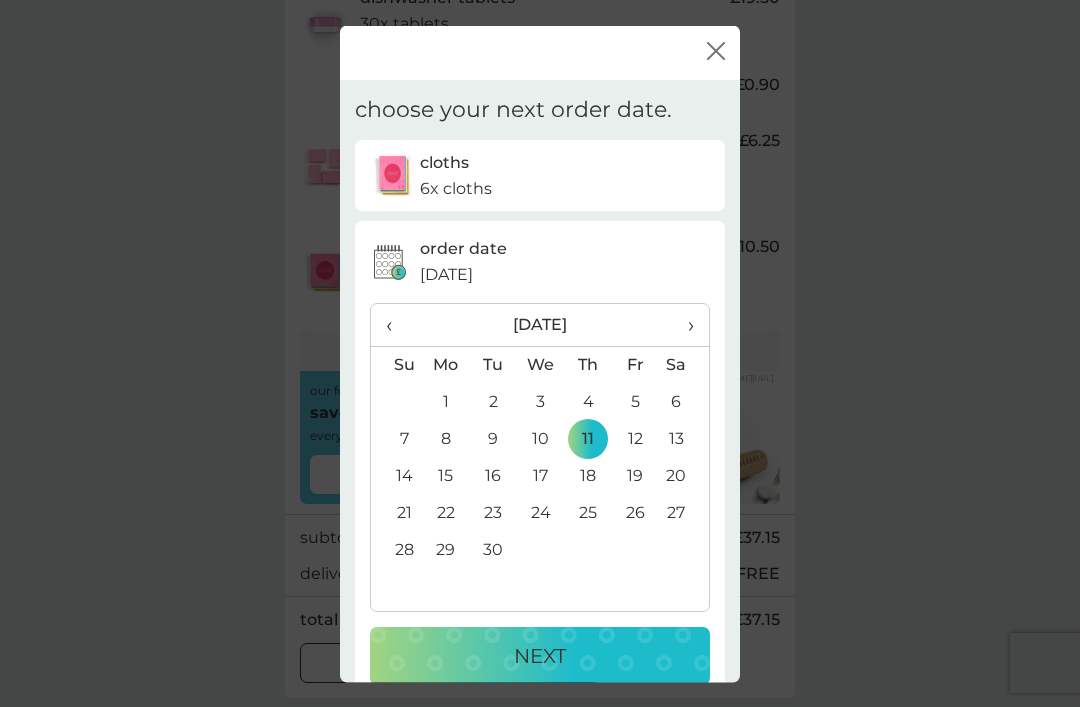 click on "›" at bounding box center [684, 324] 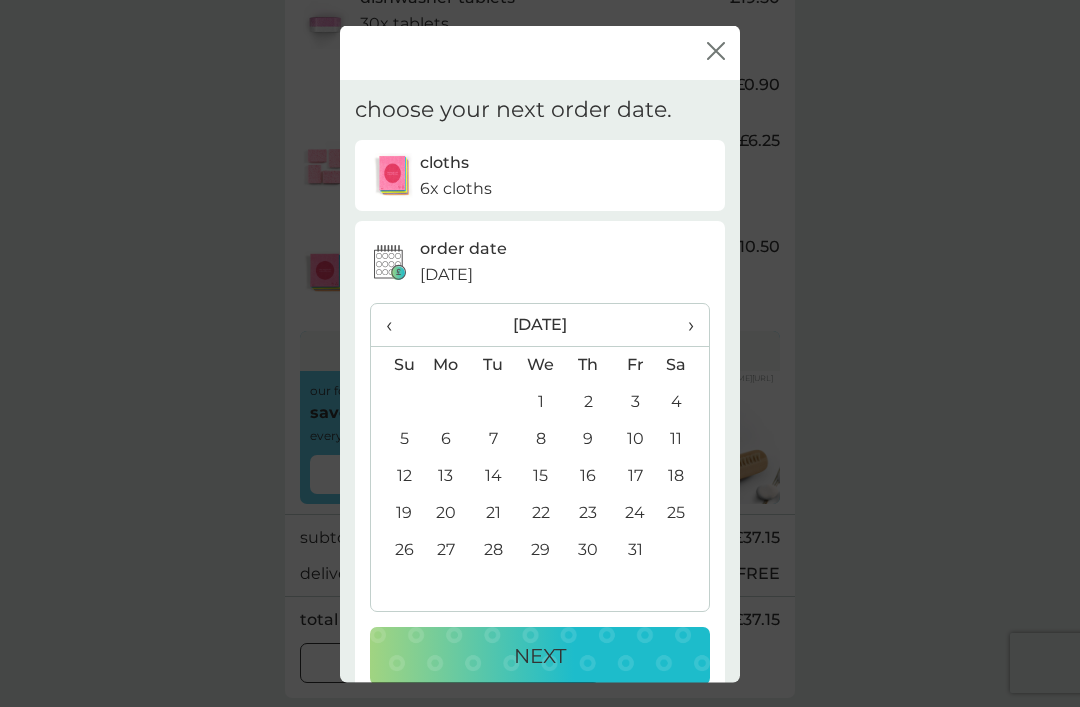 click on "16" at bounding box center [588, 475] 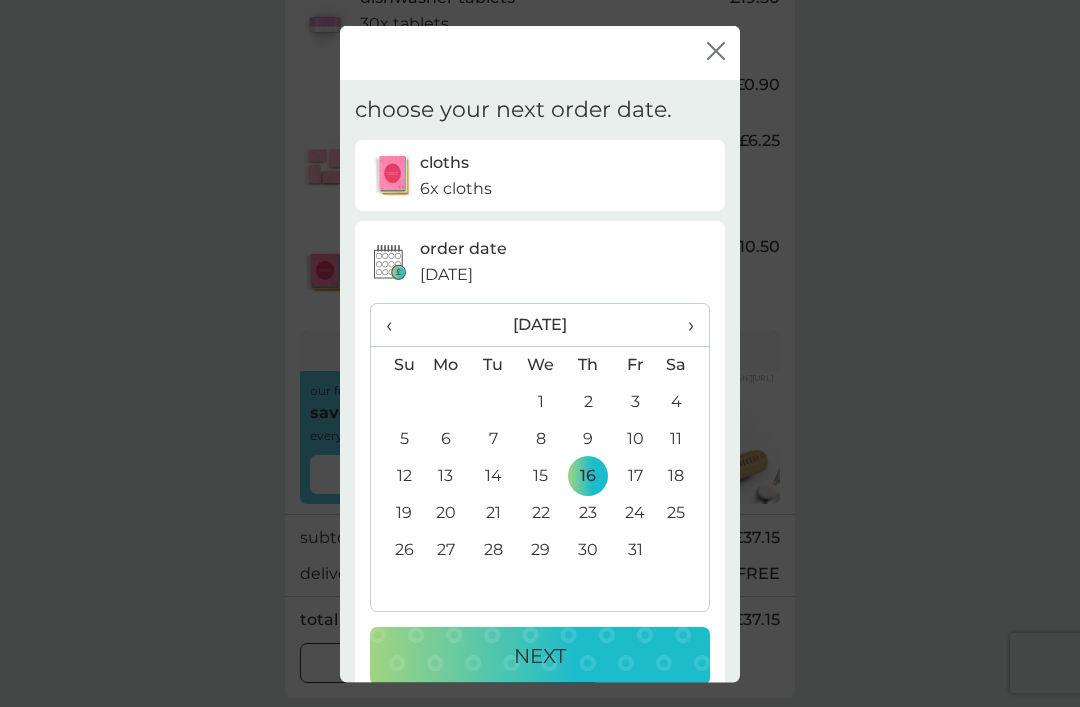 click on "NEXT" at bounding box center [540, 655] 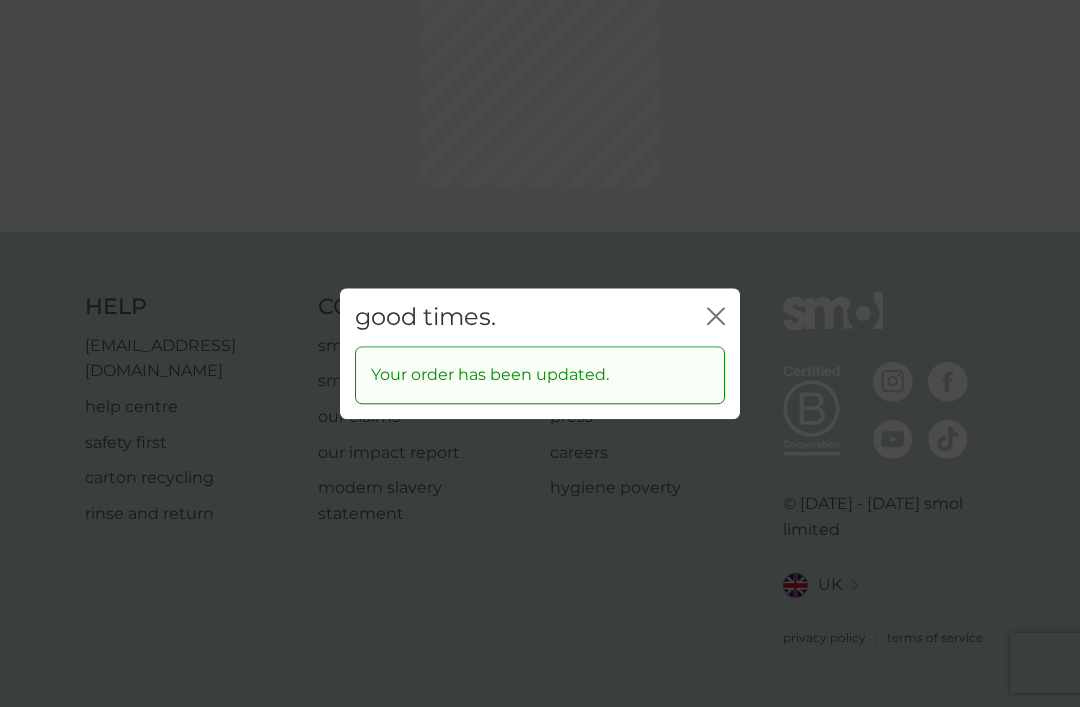 scroll, scrollTop: 0, scrollLeft: 0, axis: both 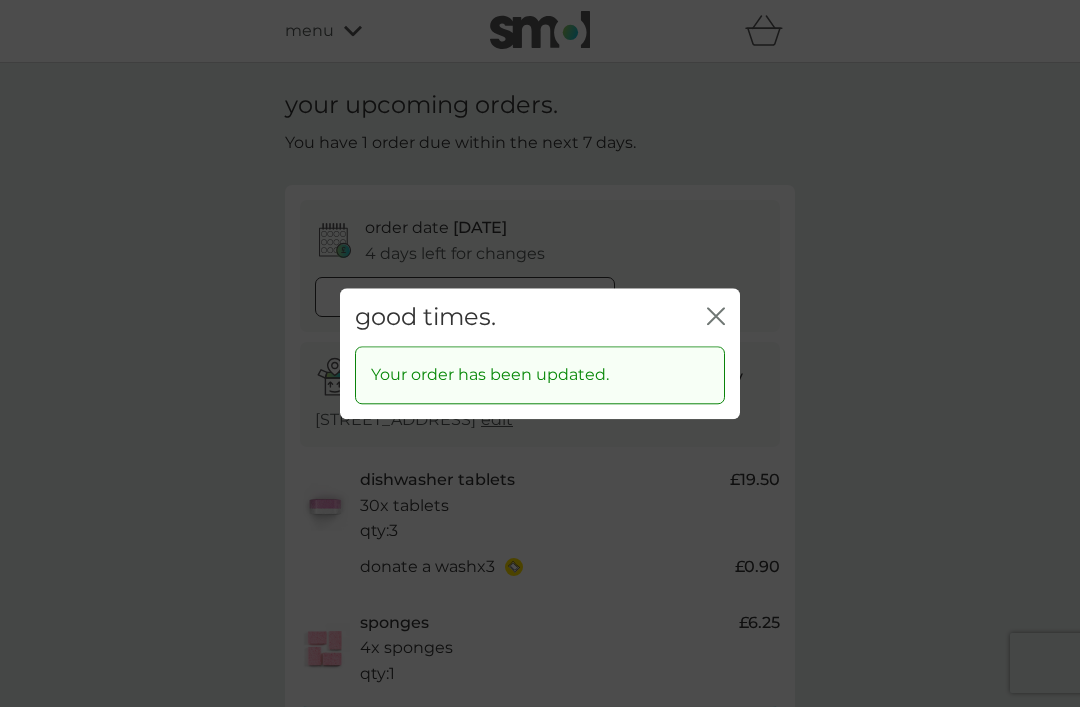 click on "close" 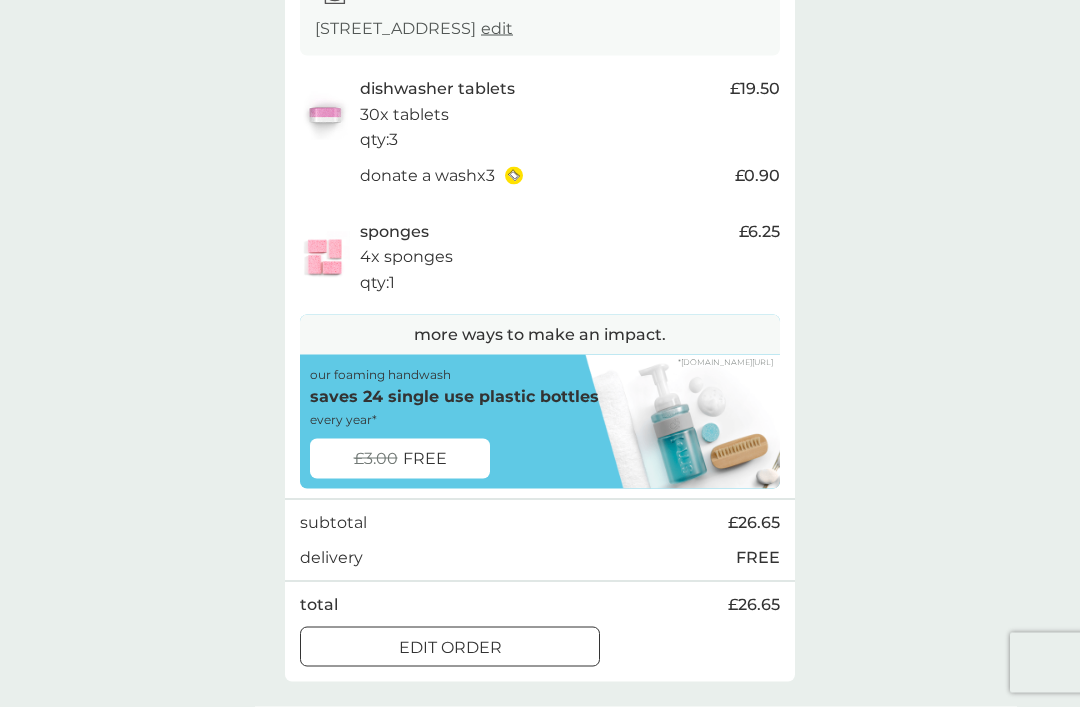 scroll, scrollTop: 411, scrollLeft: 0, axis: vertical 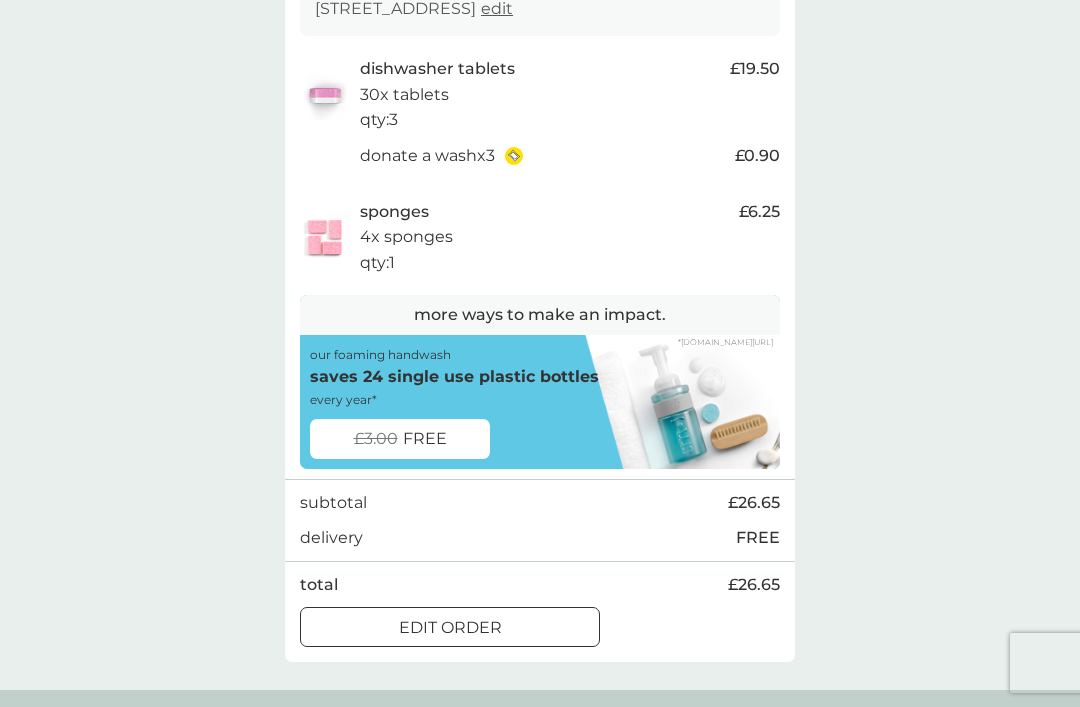 click on "edit order" at bounding box center (450, 628) 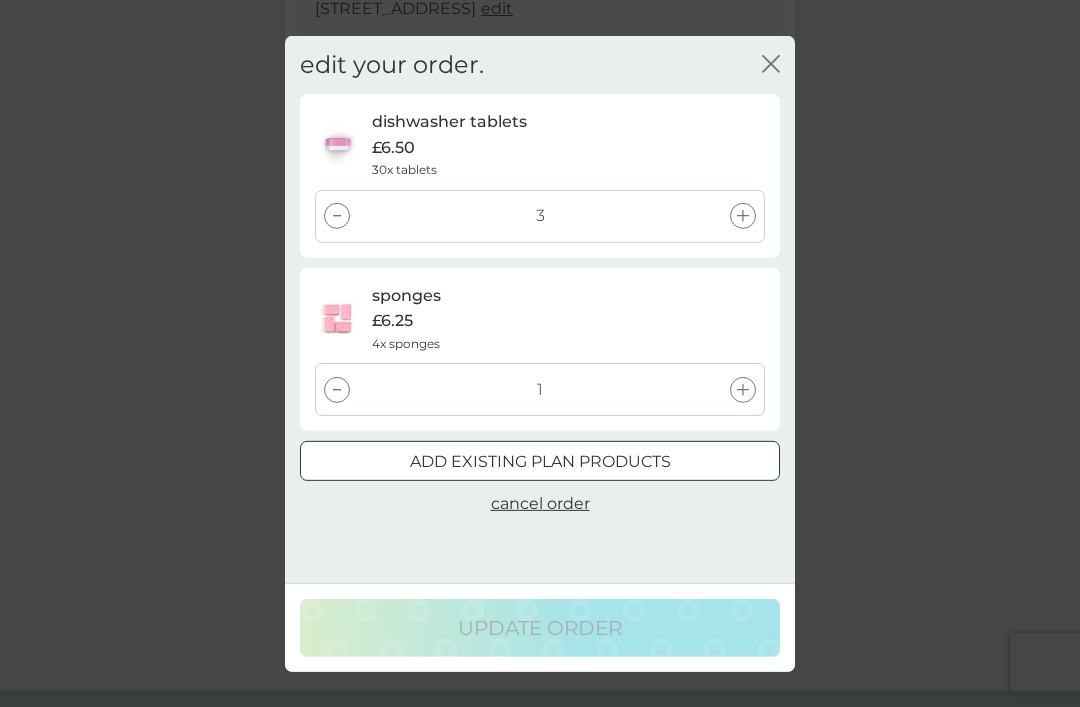 click on "add existing plan products" at bounding box center [540, 461] 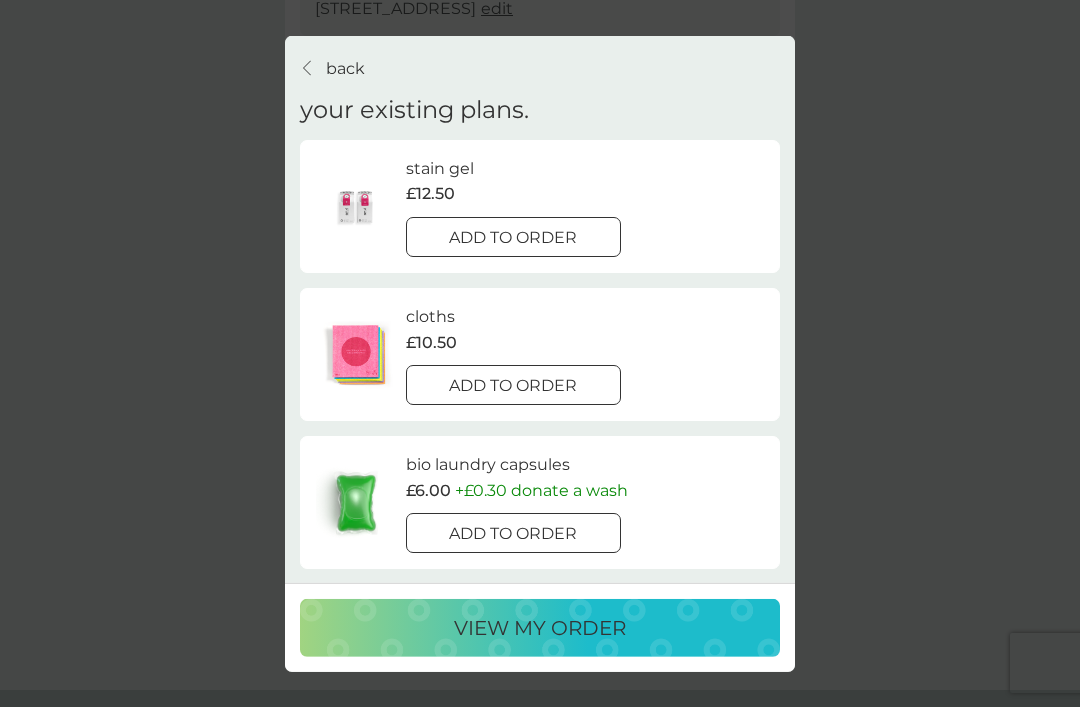 click on "add to order" at bounding box center (513, 534) 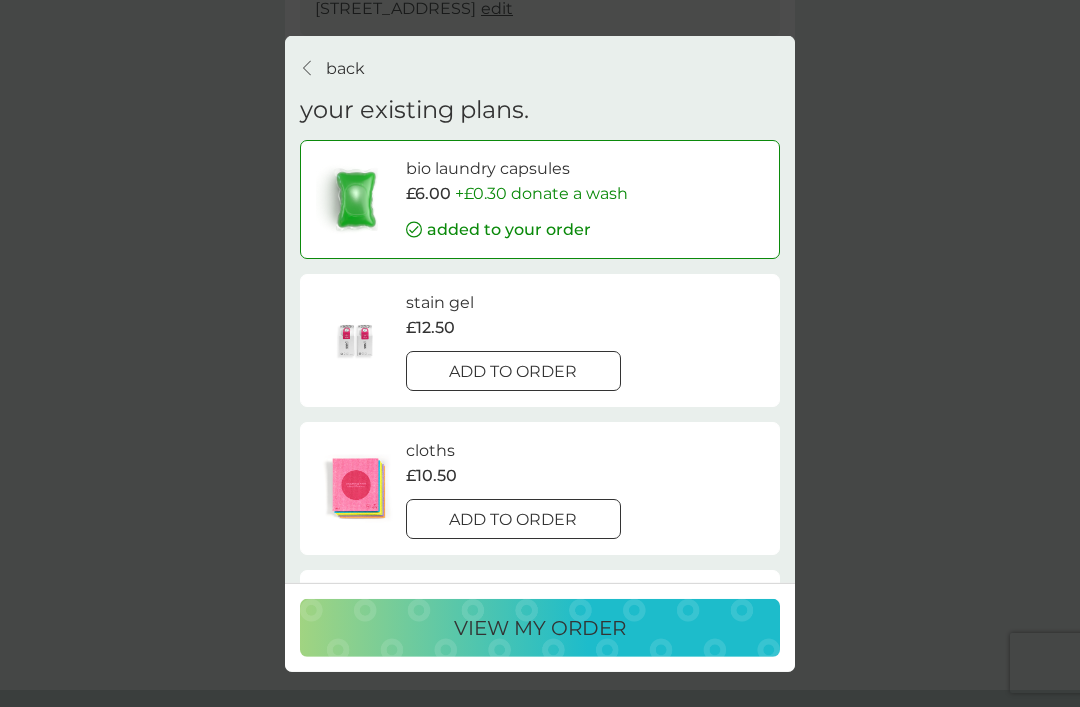 scroll, scrollTop: 0, scrollLeft: 0, axis: both 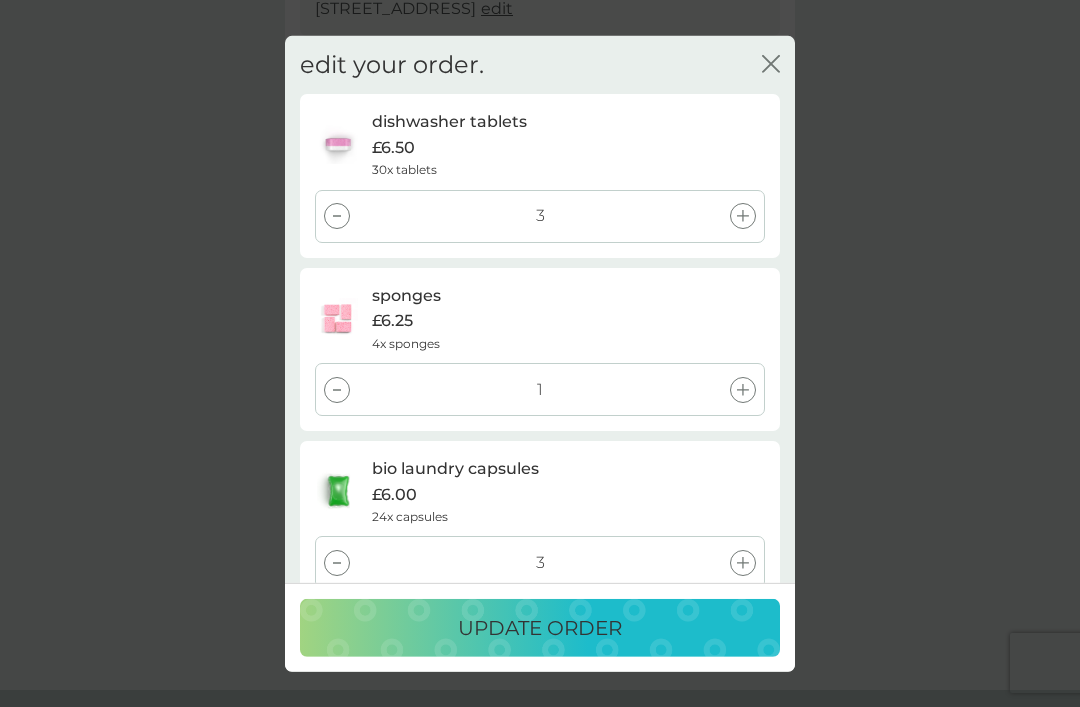 click on "close" 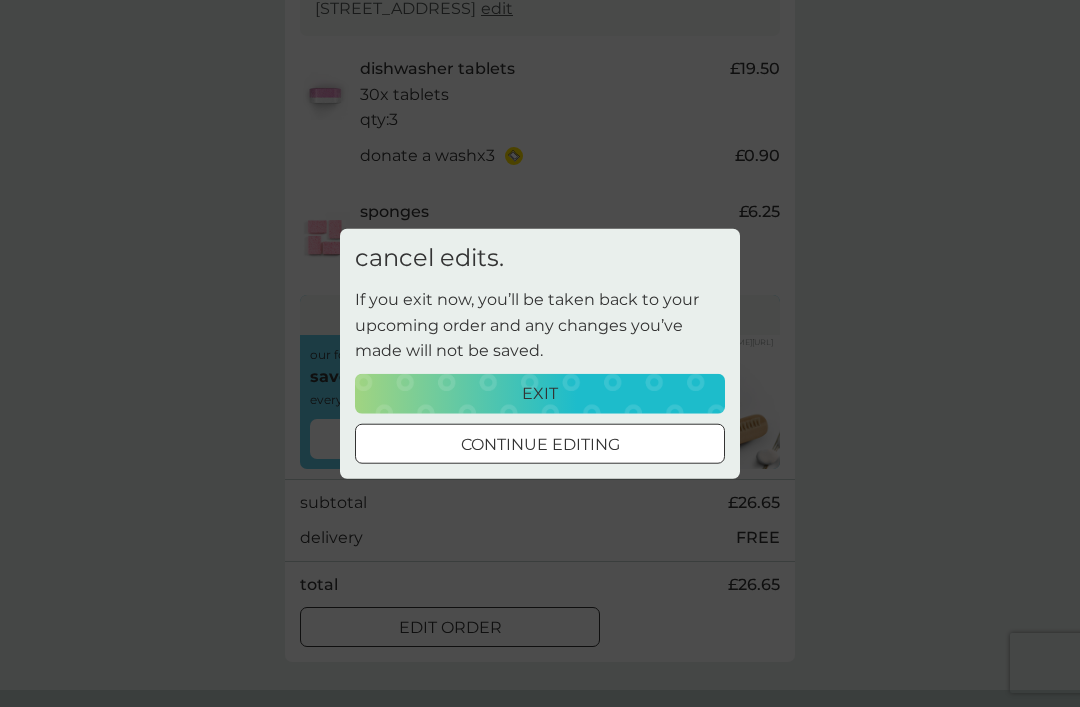 click on "continue editing" at bounding box center (540, 445) 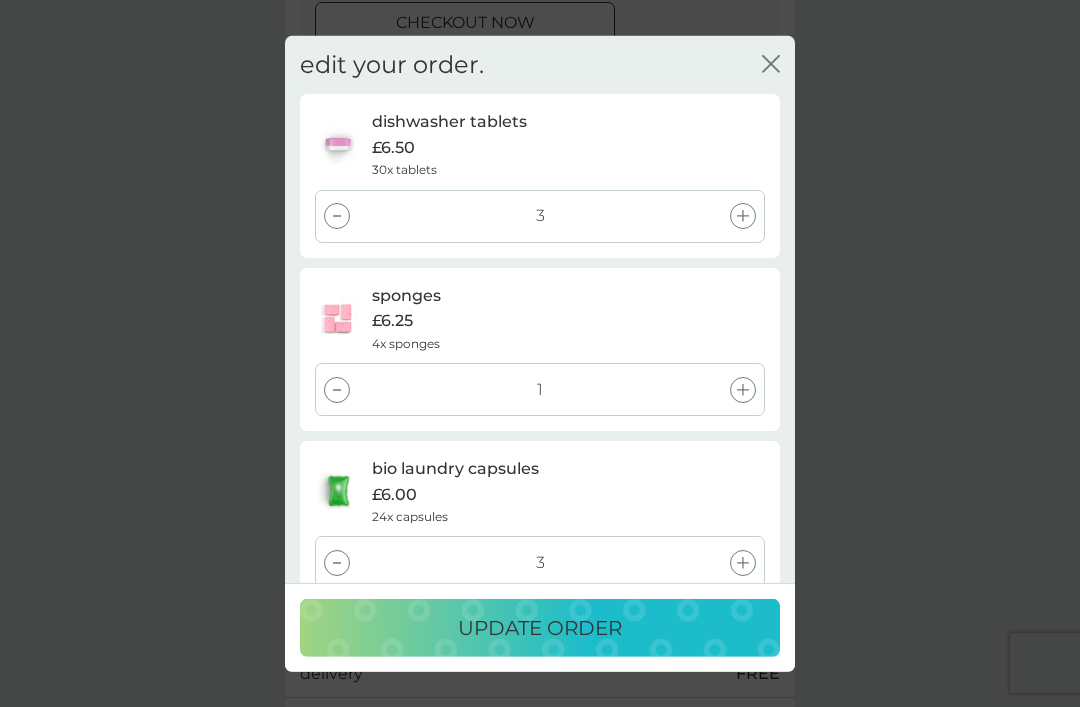 scroll, scrollTop: 266, scrollLeft: 0, axis: vertical 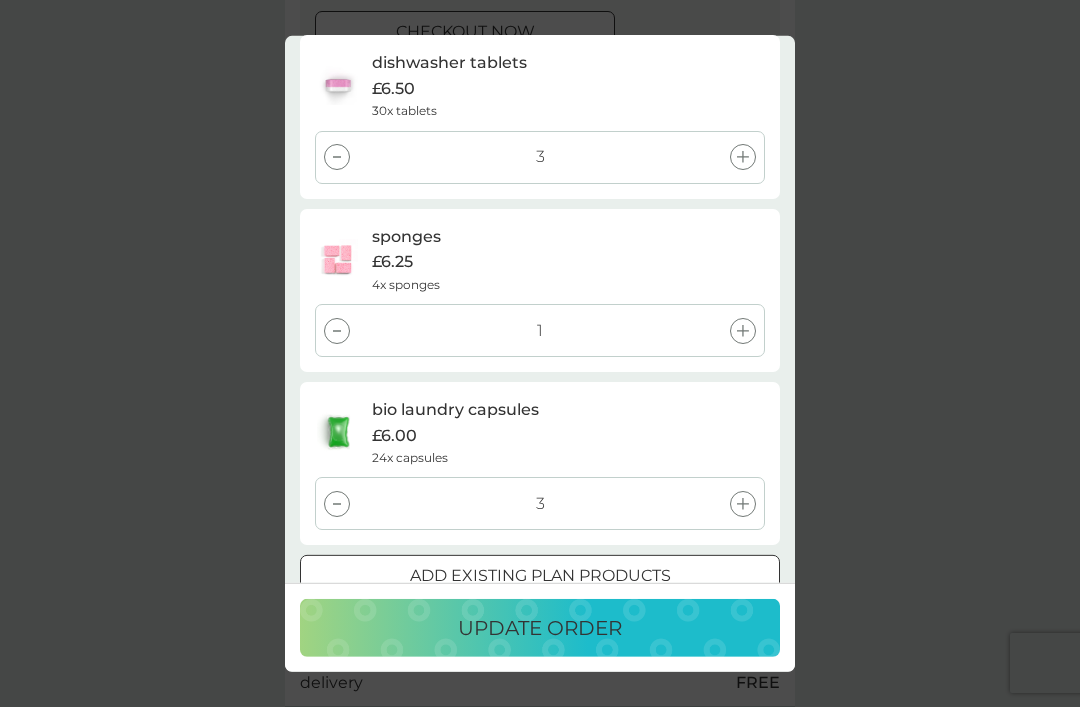 click on "update order" at bounding box center (540, 628) 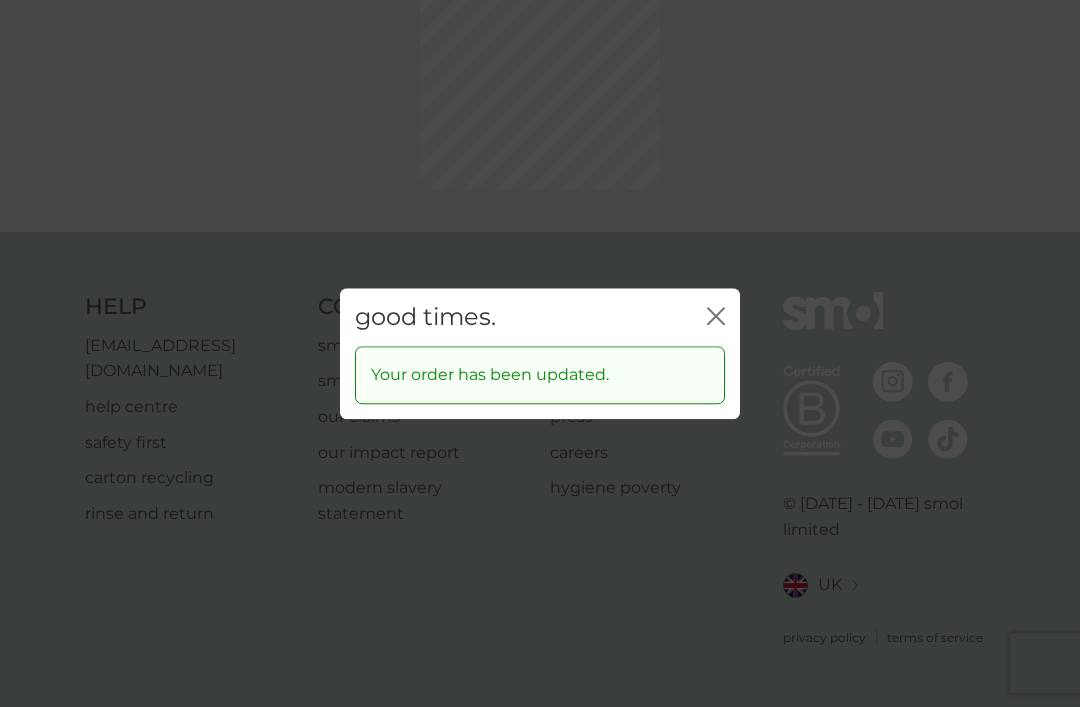 scroll, scrollTop: 0, scrollLeft: 0, axis: both 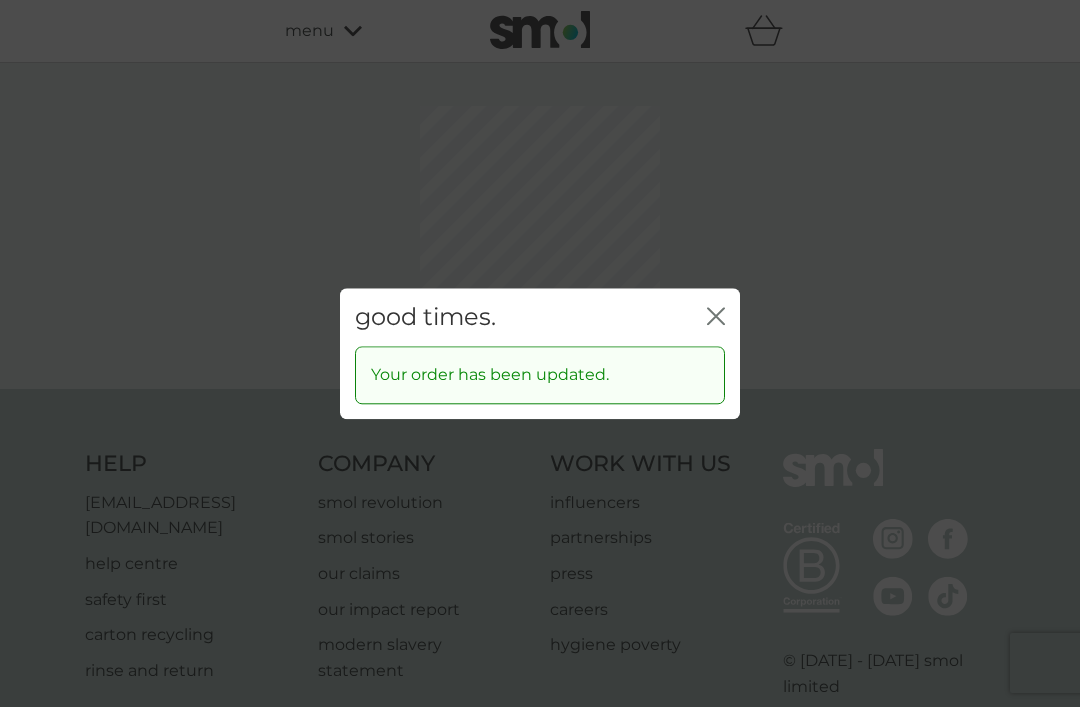 click 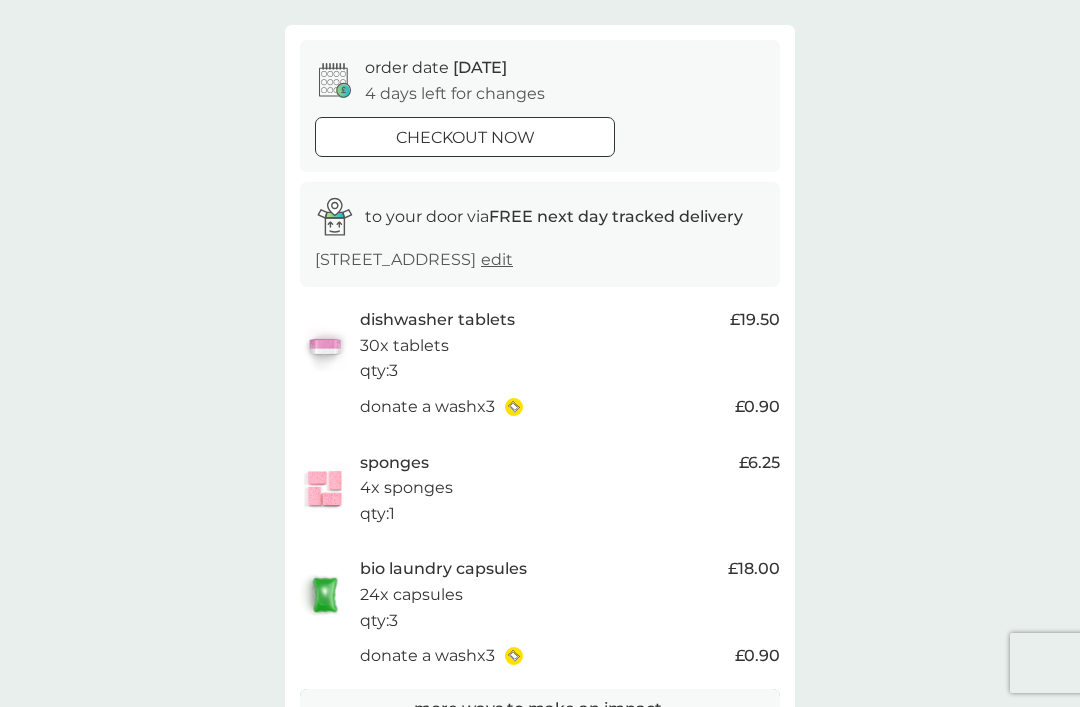 scroll, scrollTop: 0, scrollLeft: 0, axis: both 